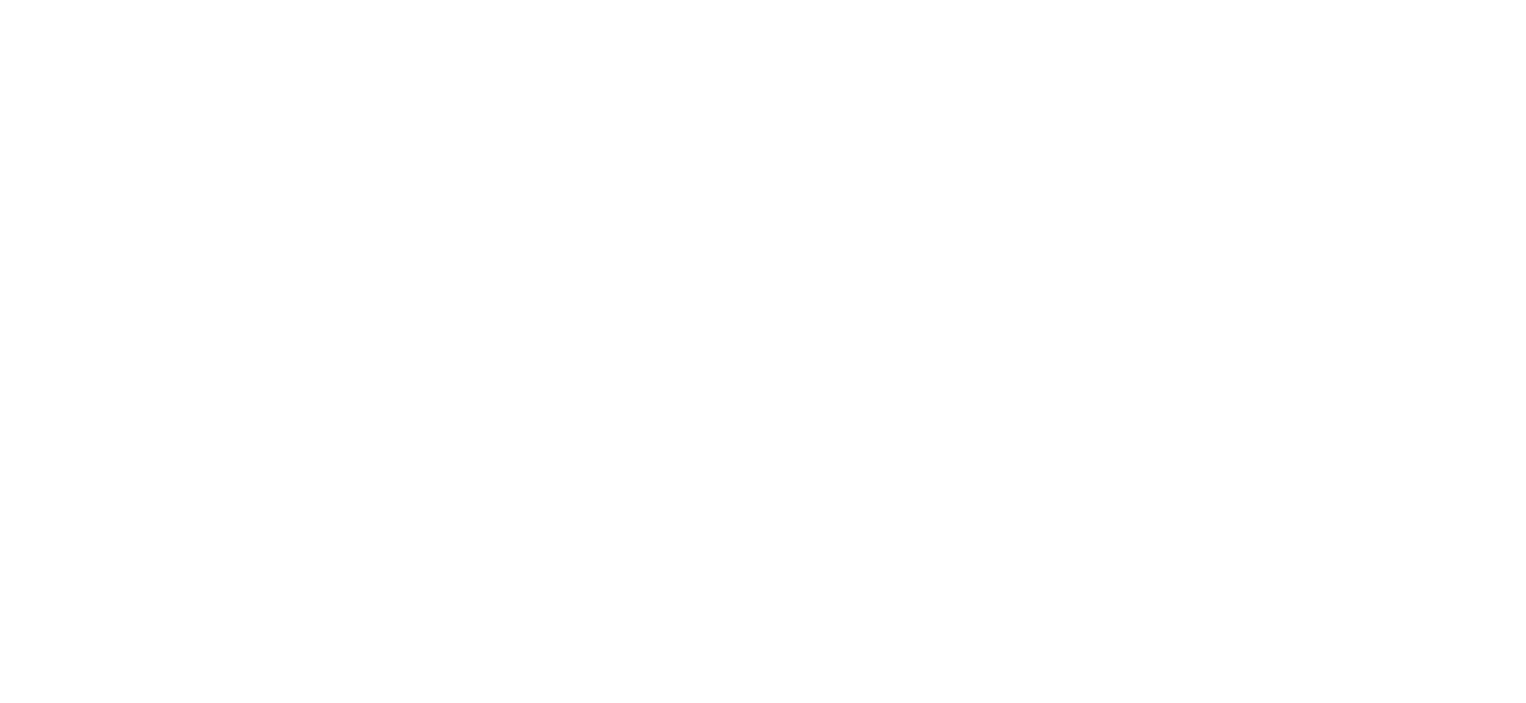 scroll, scrollTop: 0, scrollLeft: 0, axis: both 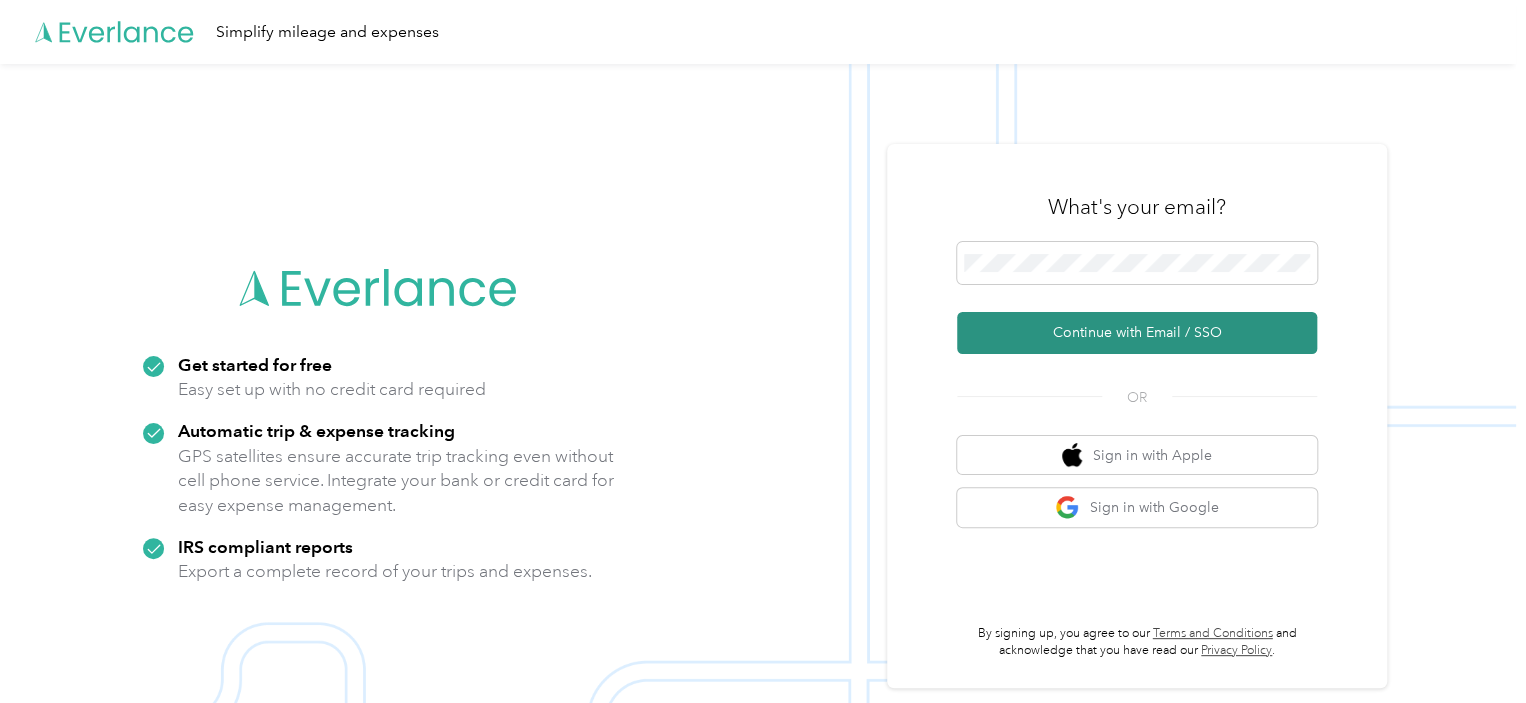 click on "Continue with Email / SSO" at bounding box center [1137, 333] 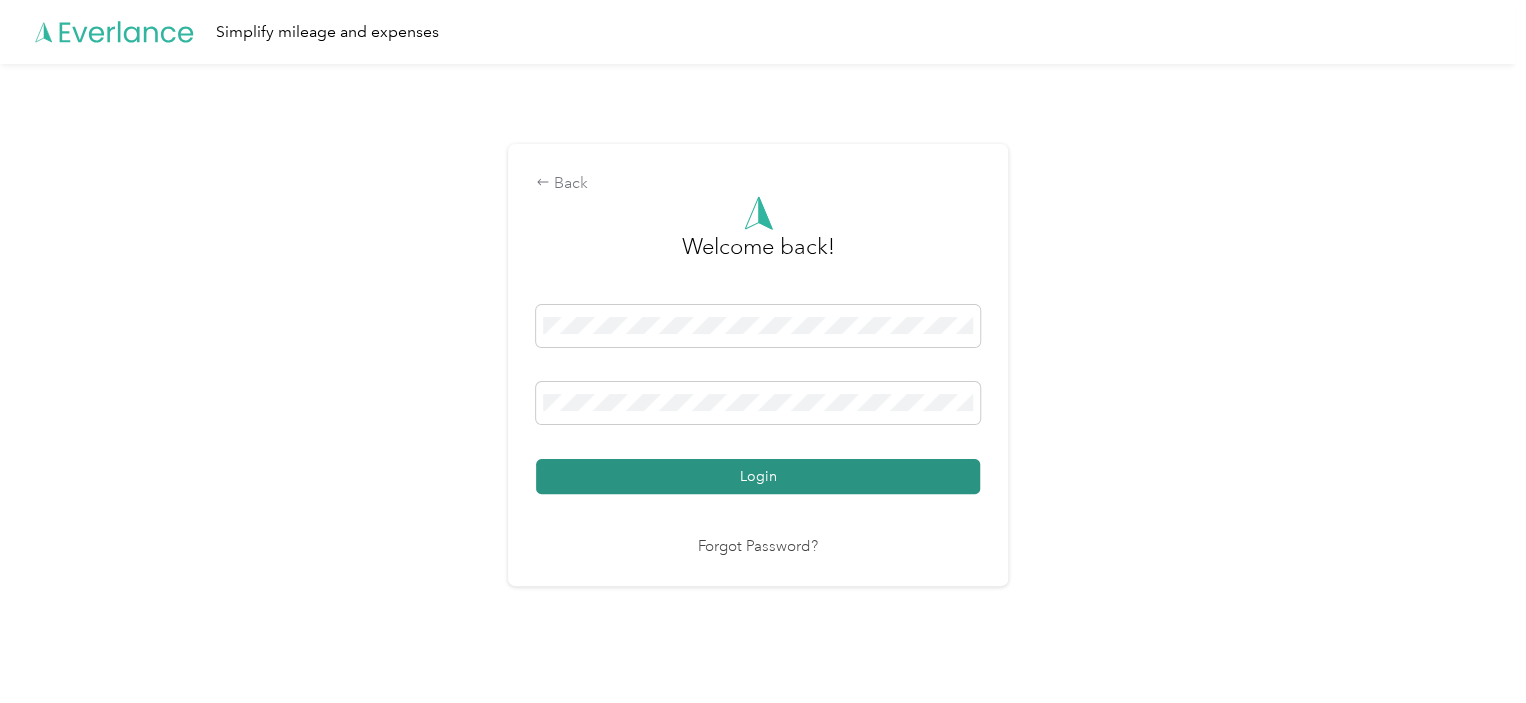 click on "Login" at bounding box center [758, 476] 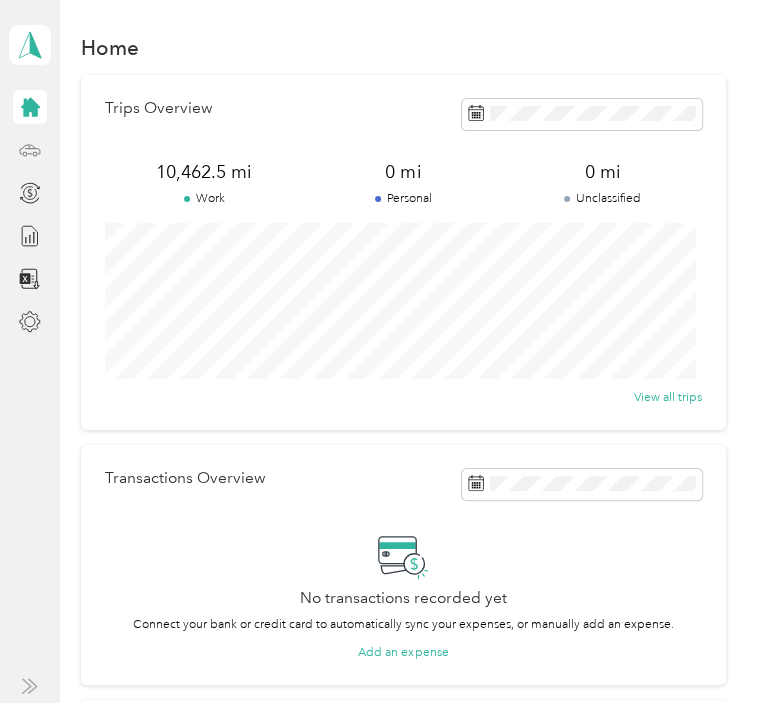 click 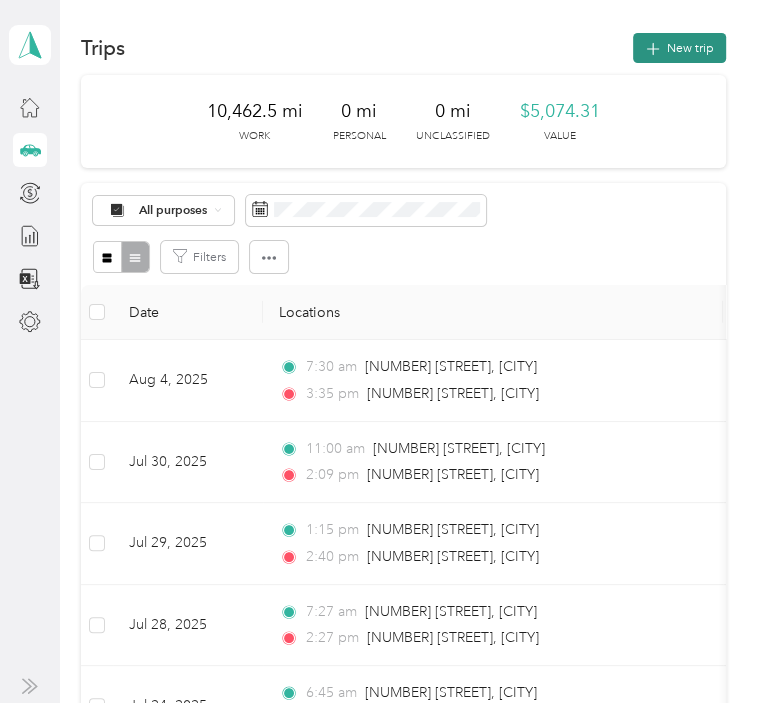 click on "New trip" at bounding box center [679, 48] 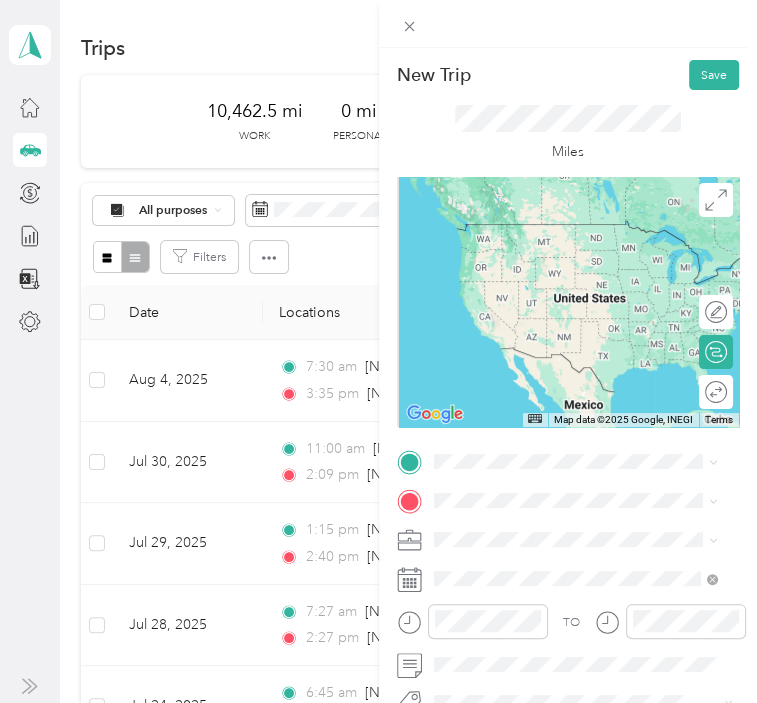 click on "[NUMBER] [STREET]
[CITY], [STATE] [POSTAL_CODE], [COUNTRY]" at bounding box center [589, 392] 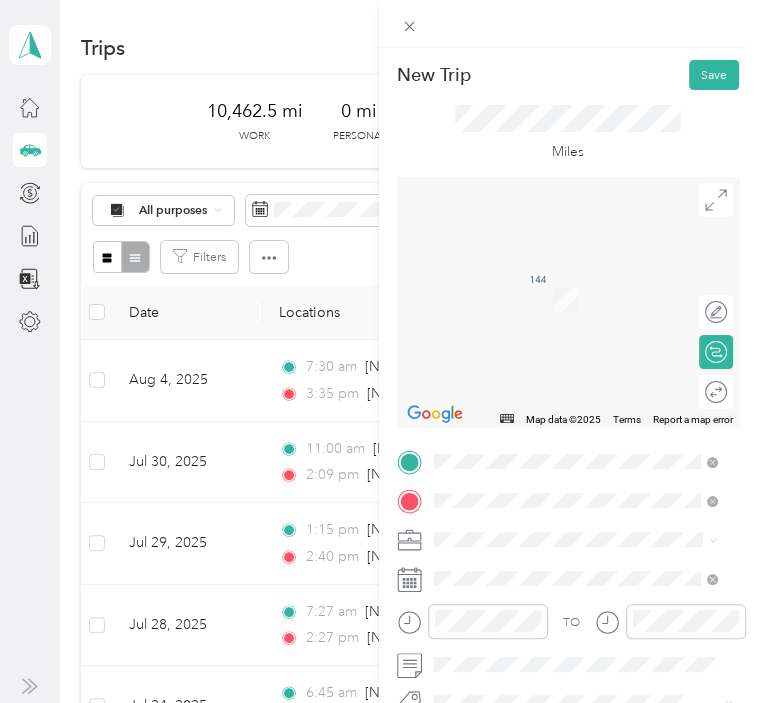 click on "[NUMBER] [STREET]
[CITY], [STATE] [POSTAL_CODE], [COUNTRY]" at bounding box center [589, 306] 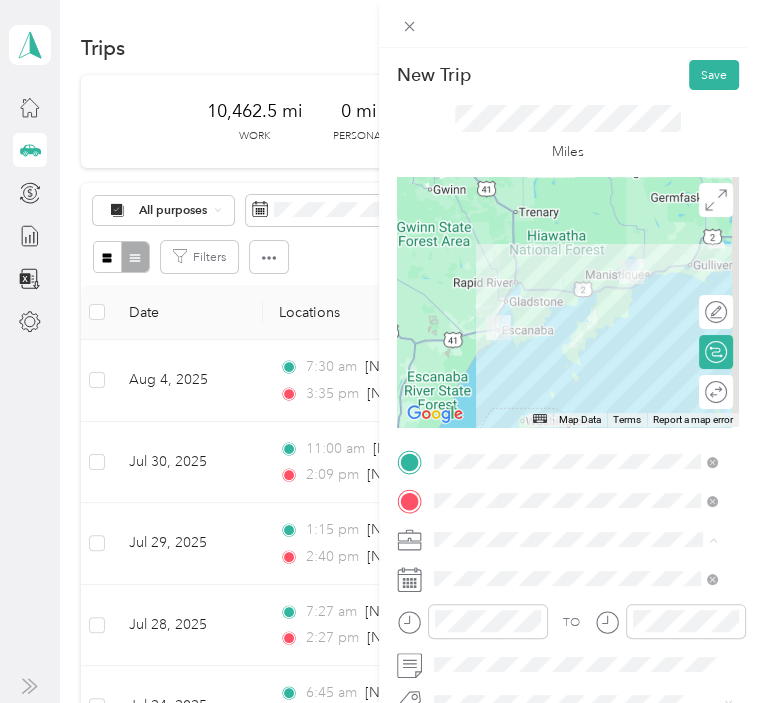 click on "809-37 DOC SO Reg1/UP" at bounding box center [575, 389] 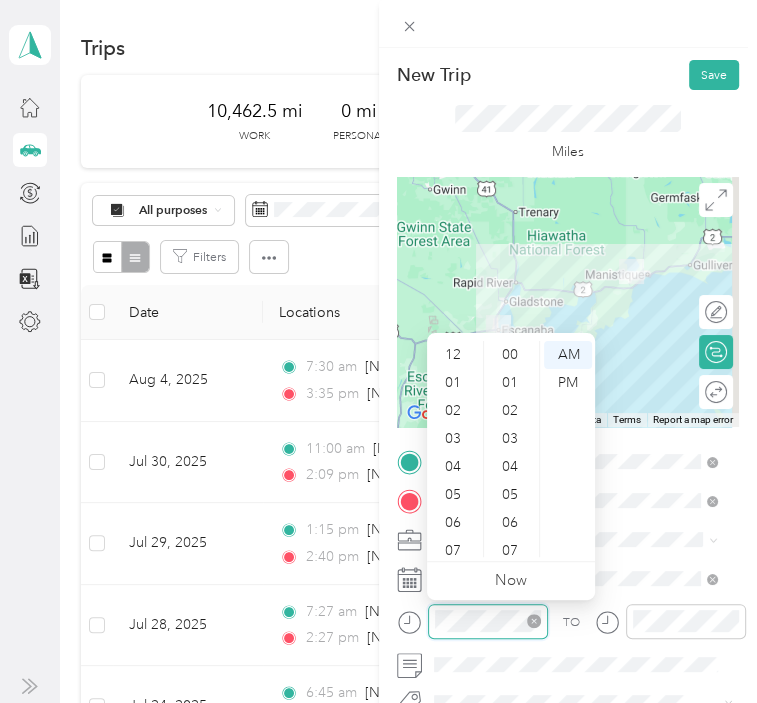 scroll, scrollTop: 952, scrollLeft: 0, axis: vertical 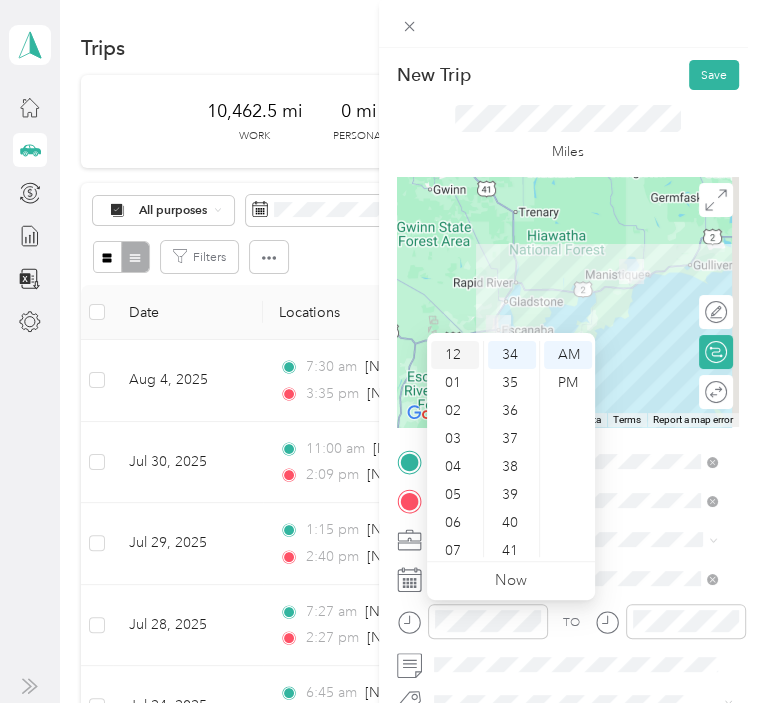 click on "12" at bounding box center (455, 355) 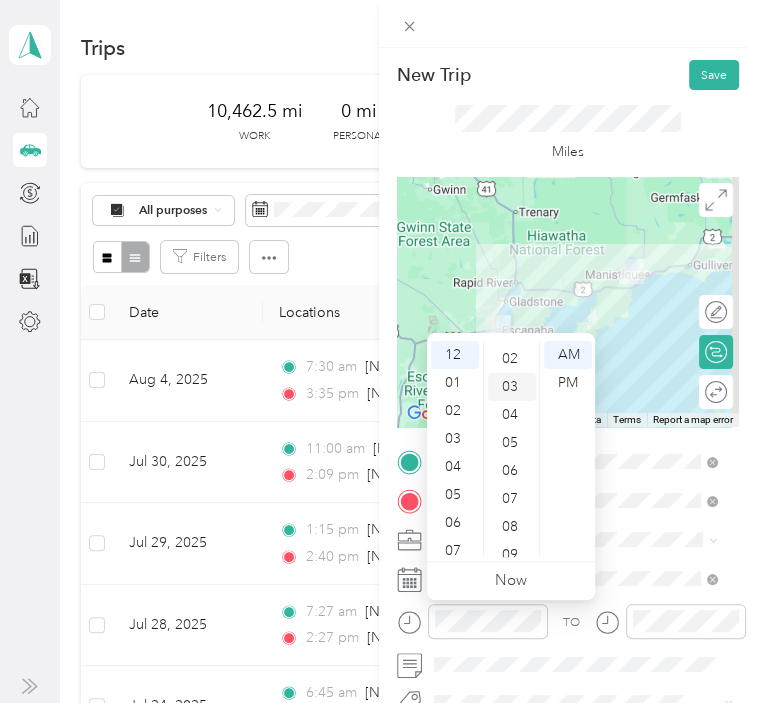 scroll, scrollTop: 0, scrollLeft: 0, axis: both 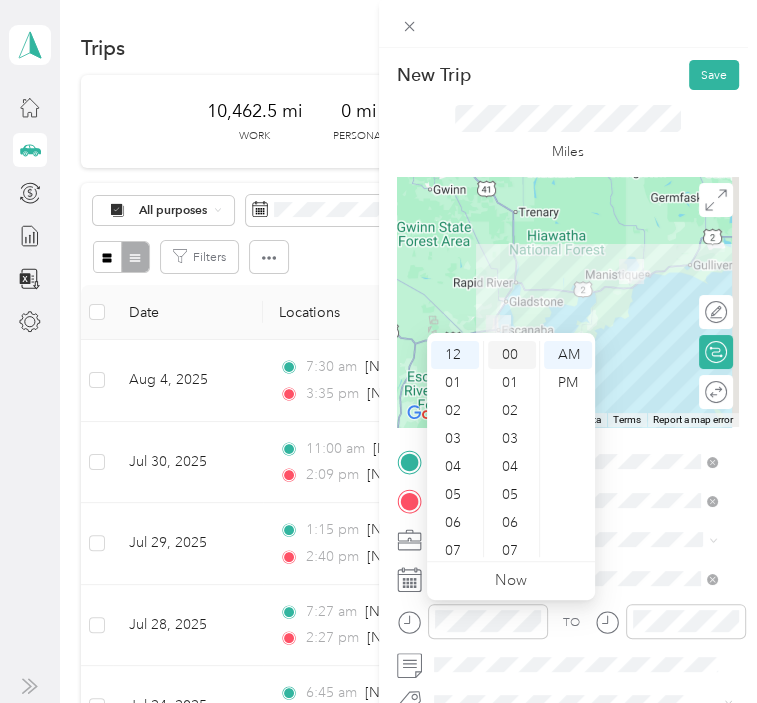 click on "00" at bounding box center (512, 355) 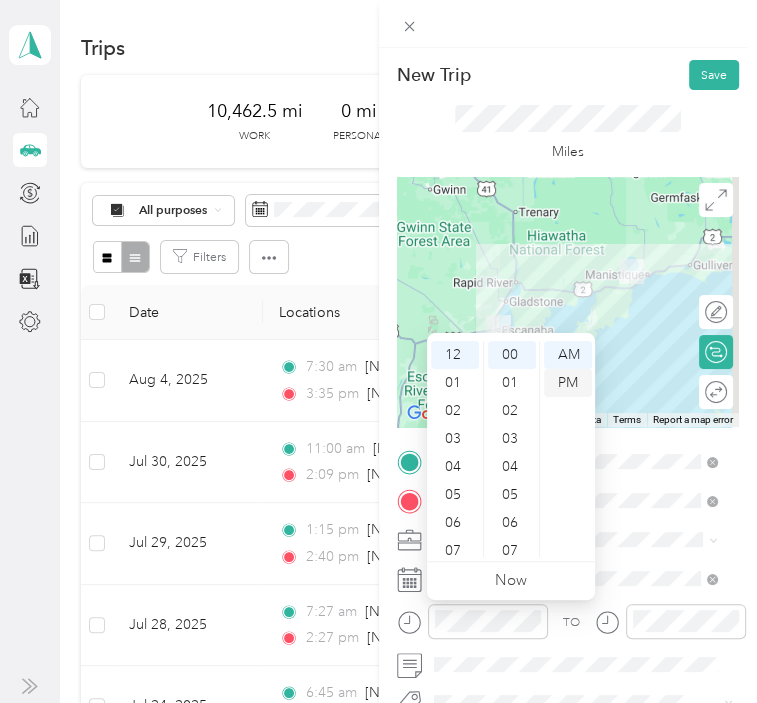 click on "PM" at bounding box center [568, 383] 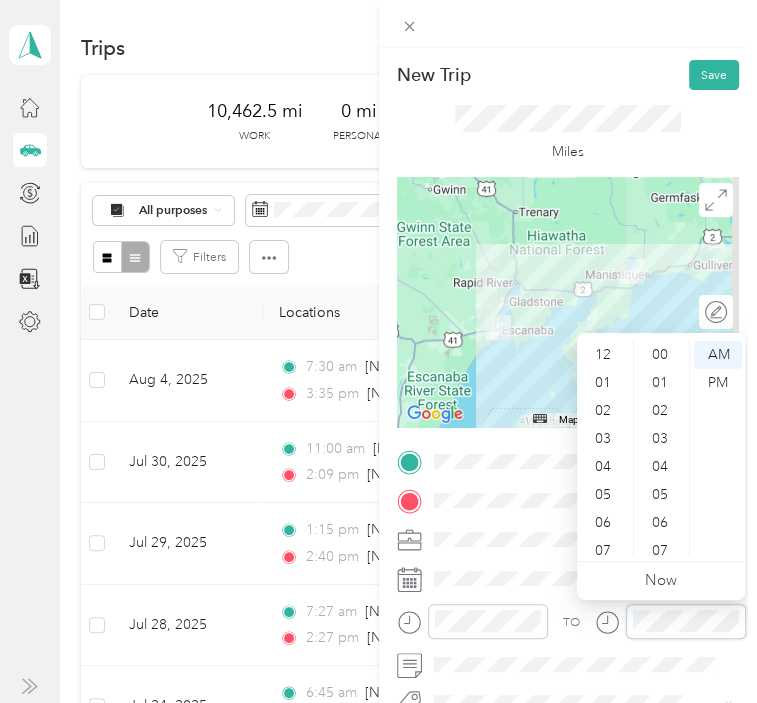 scroll, scrollTop: 120, scrollLeft: 0, axis: vertical 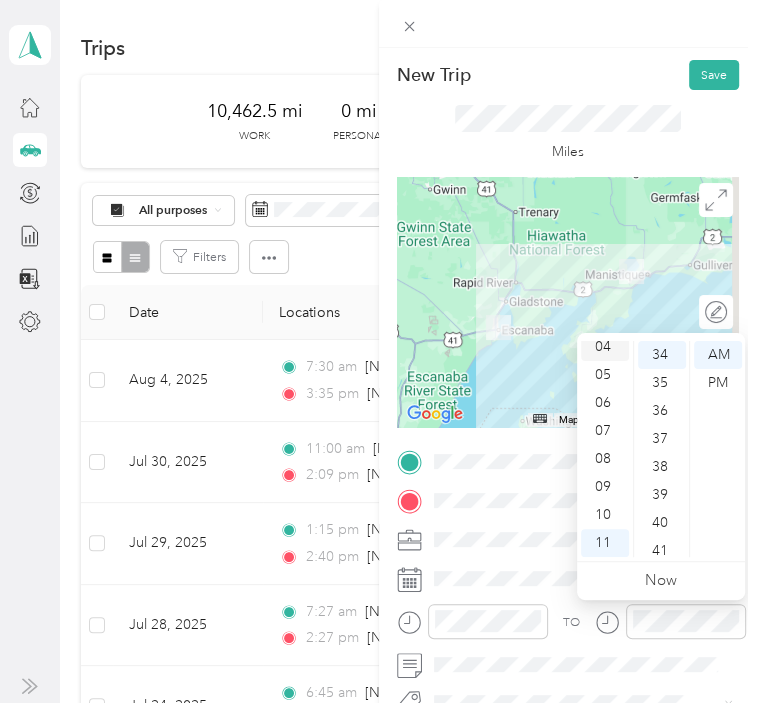 click on "04" at bounding box center (605, 347) 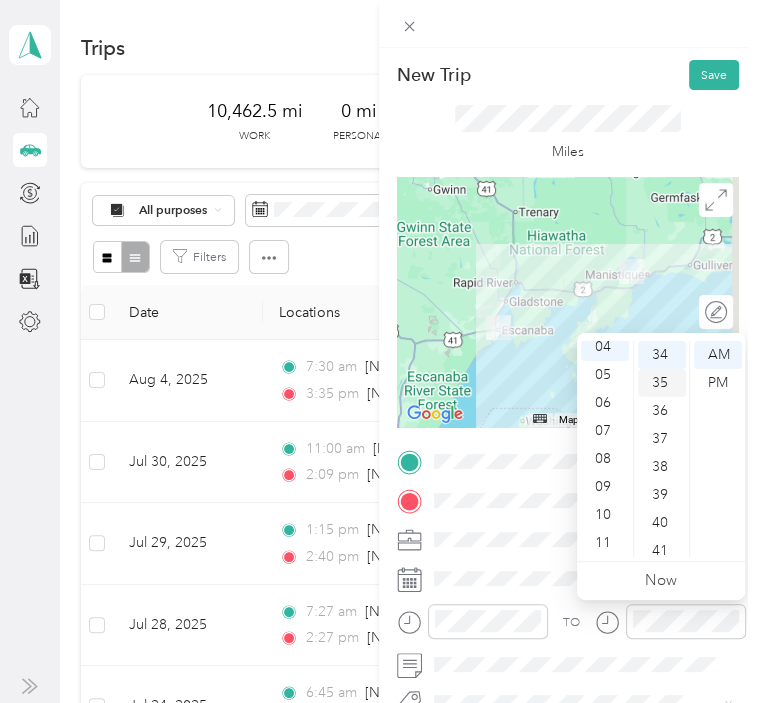 scroll, scrollTop: 112, scrollLeft: 0, axis: vertical 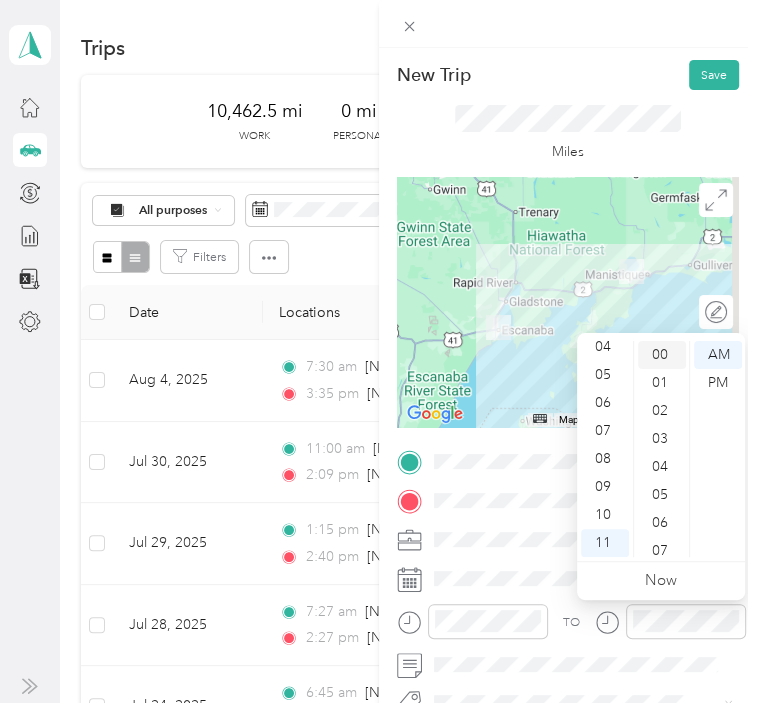 click on "00" at bounding box center [662, 355] 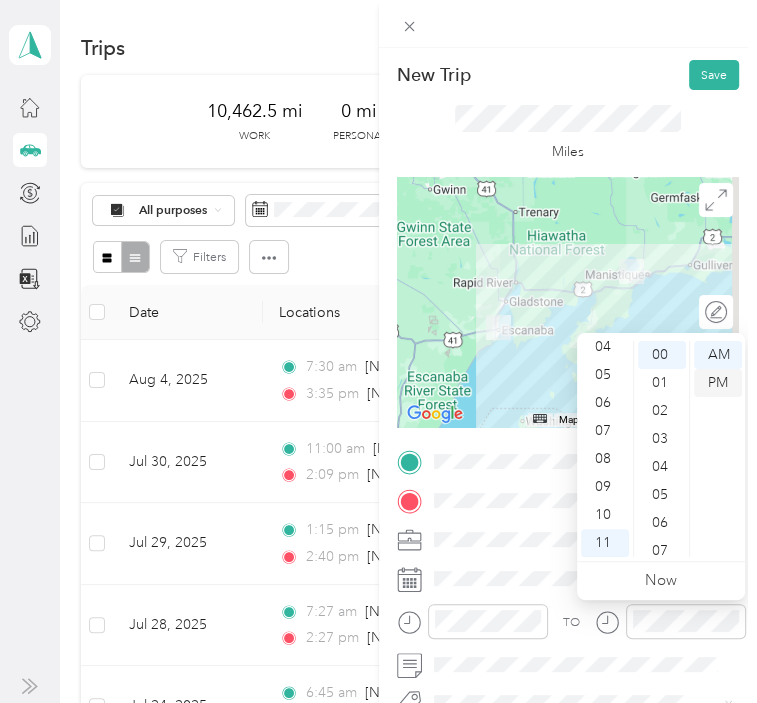 click on "PM" at bounding box center (718, 383) 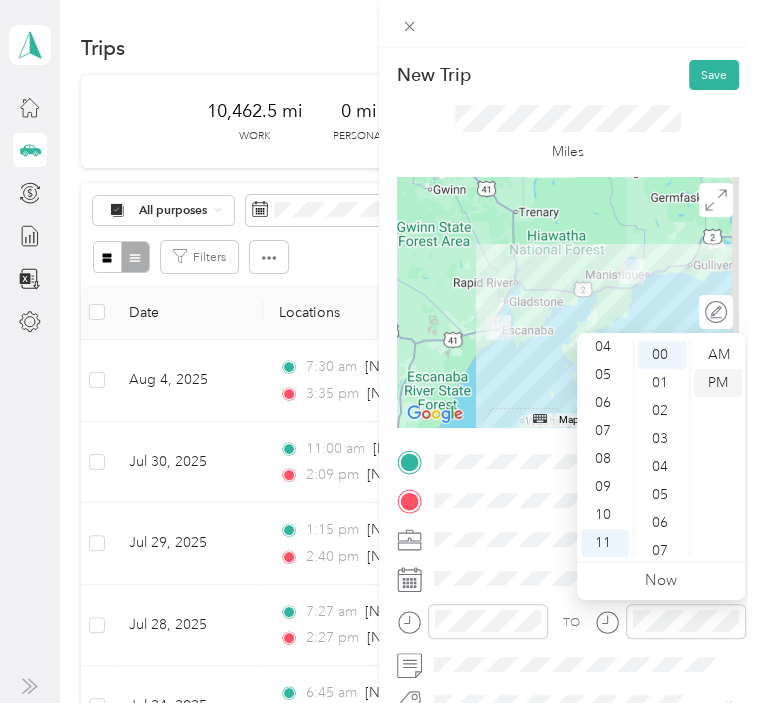 click on "PM" at bounding box center [718, 383] 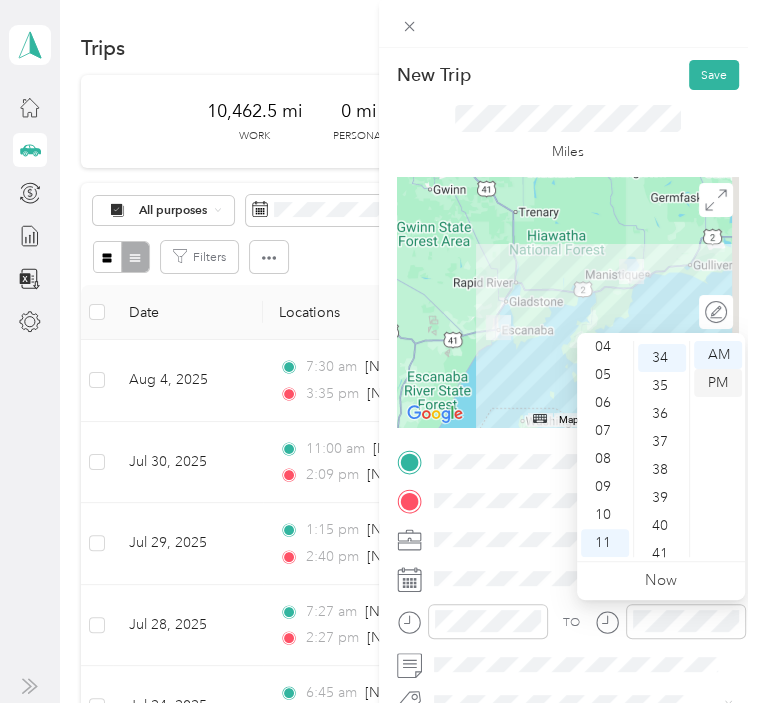 scroll, scrollTop: 952, scrollLeft: 0, axis: vertical 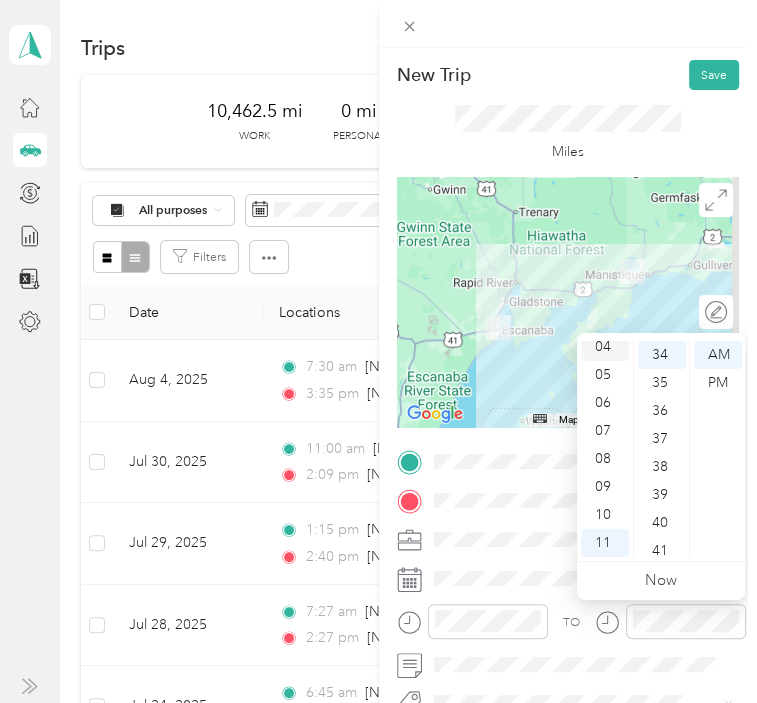 click on "04" at bounding box center [605, 347] 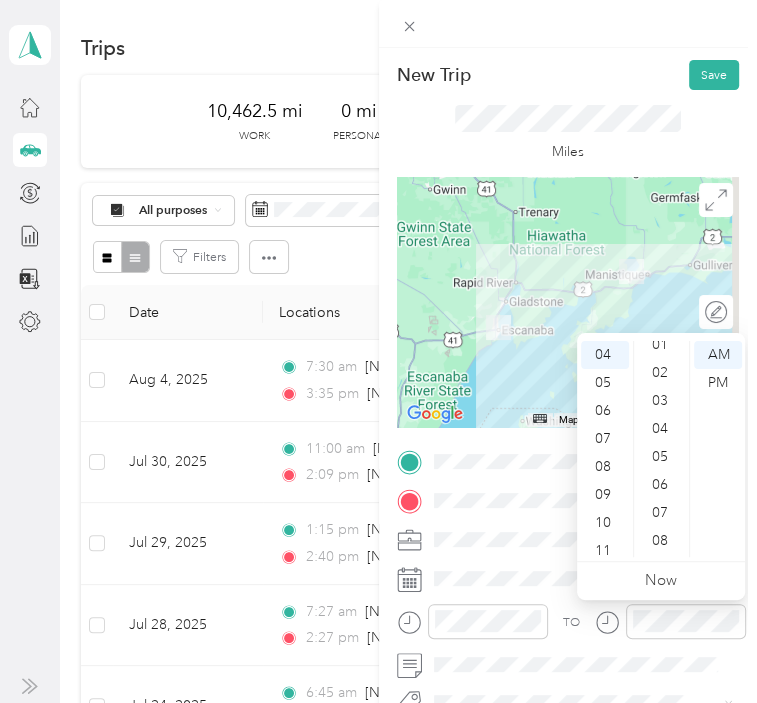 scroll, scrollTop: 0, scrollLeft: 0, axis: both 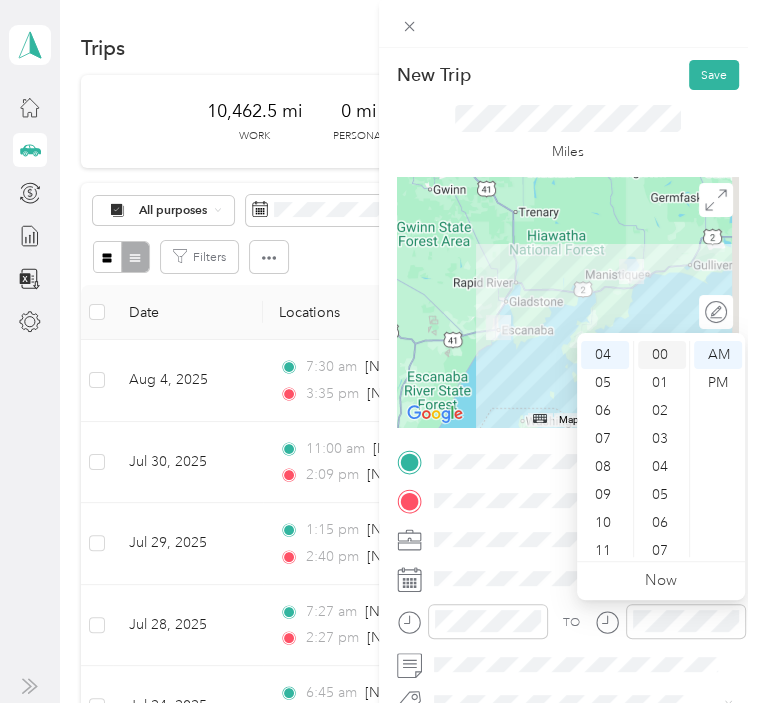 click on "00" at bounding box center [662, 355] 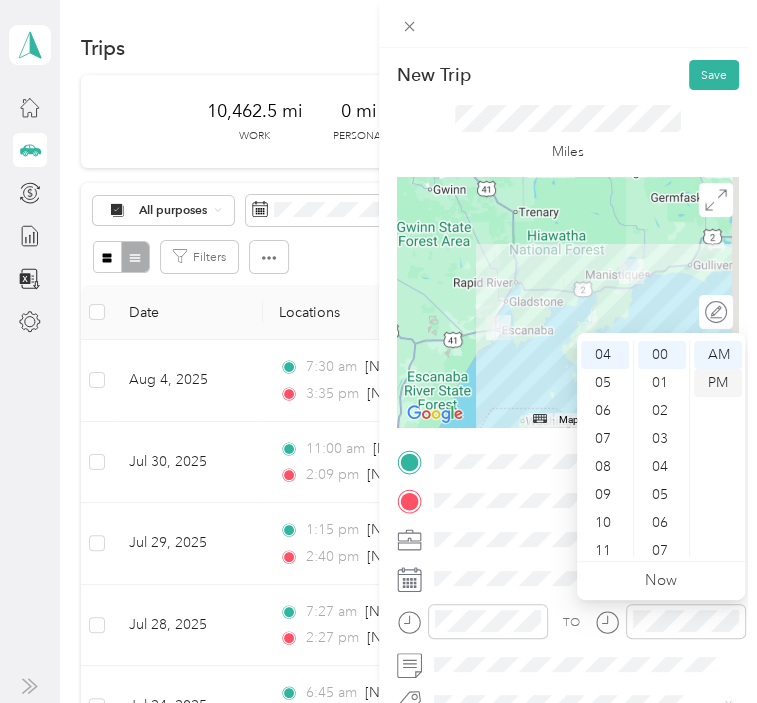 click on "PM" at bounding box center (718, 383) 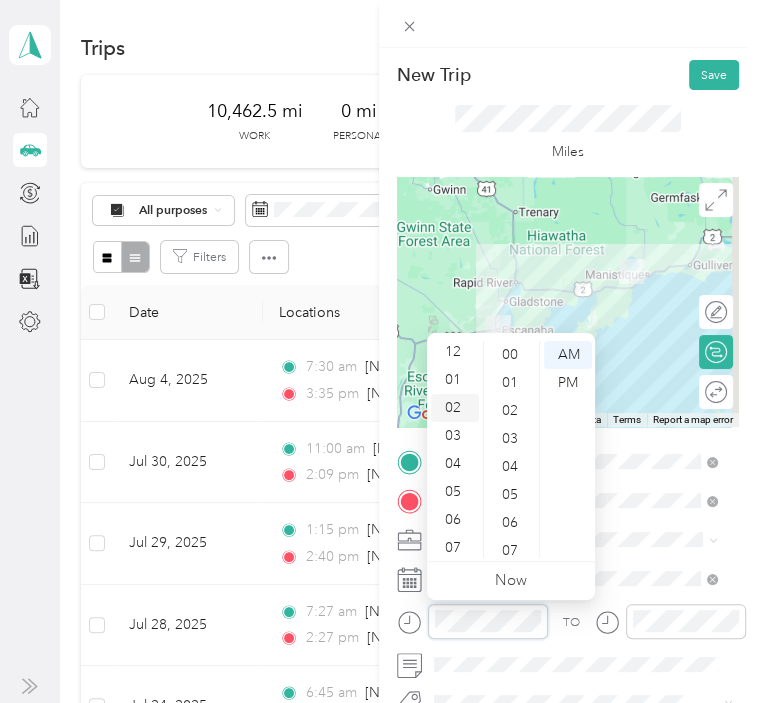 scroll, scrollTop: 0, scrollLeft: 0, axis: both 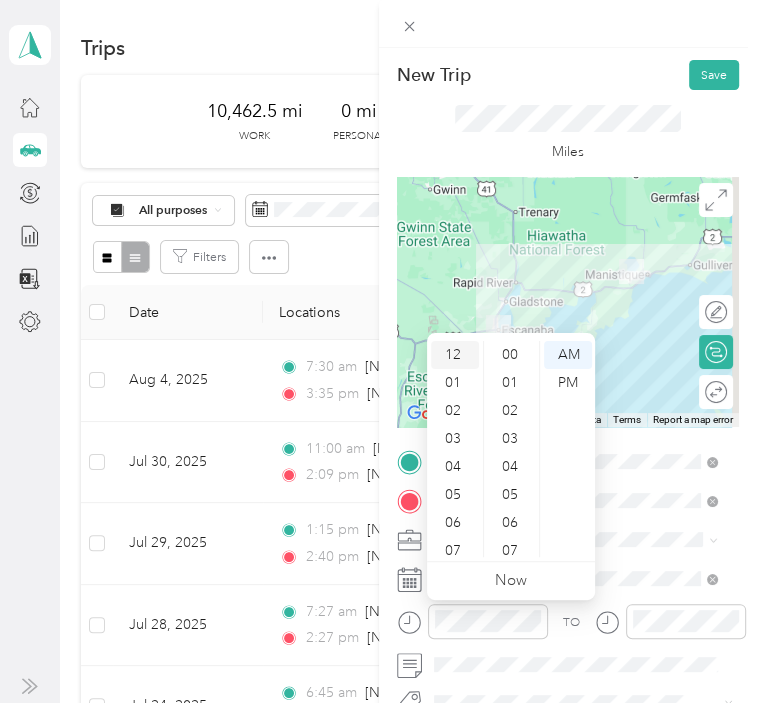 click on "12" at bounding box center [455, 355] 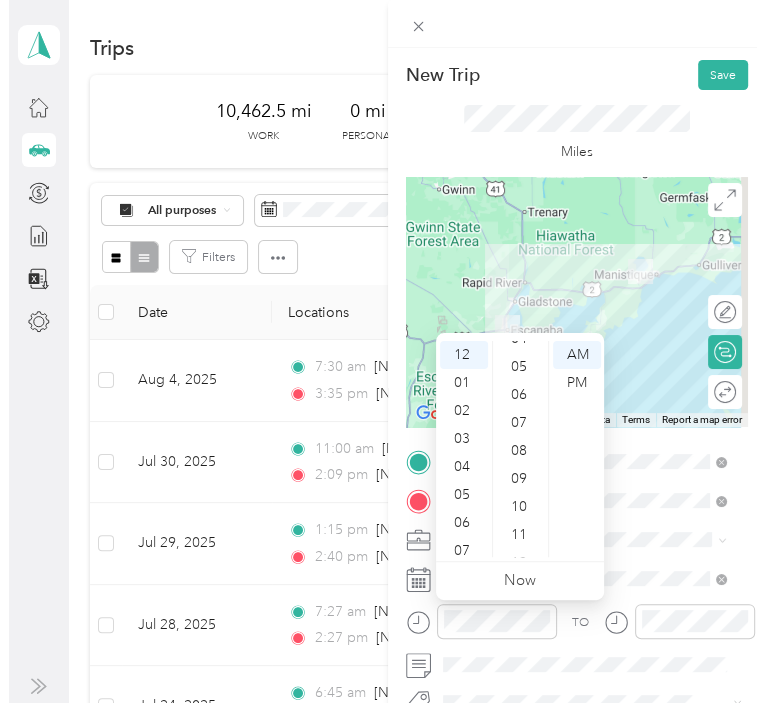 scroll, scrollTop: 0, scrollLeft: 0, axis: both 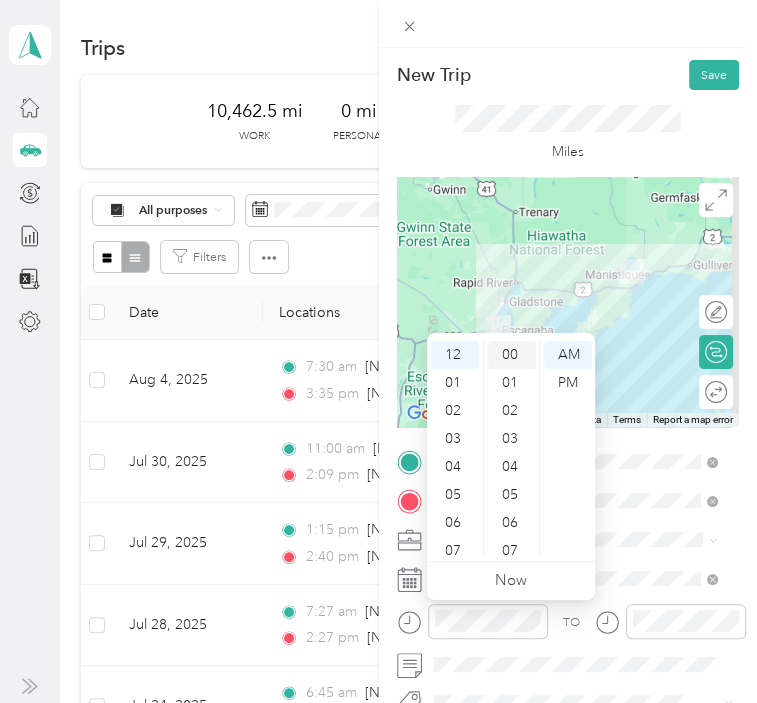 click on "00" at bounding box center (512, 355) 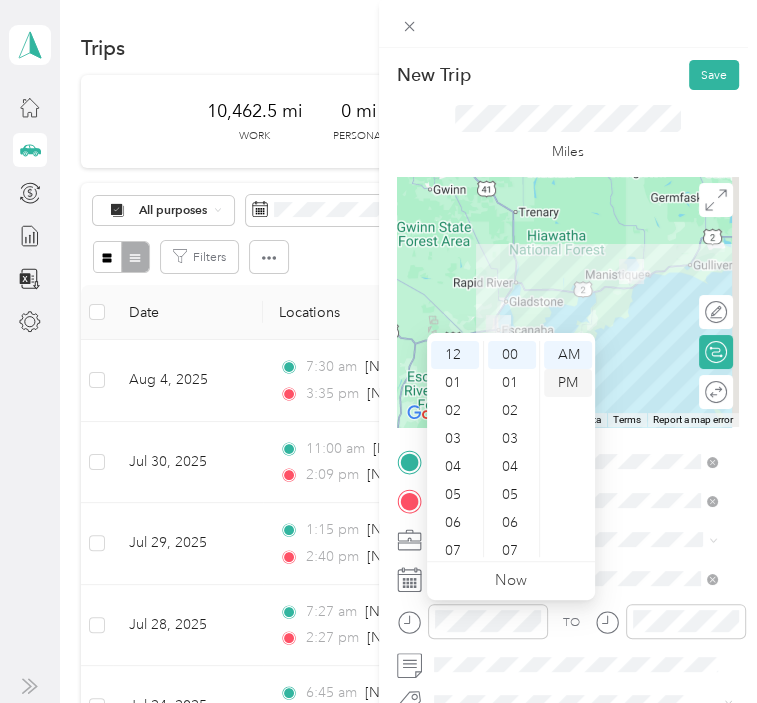 click on "PM" at bounding box center (568, 383) 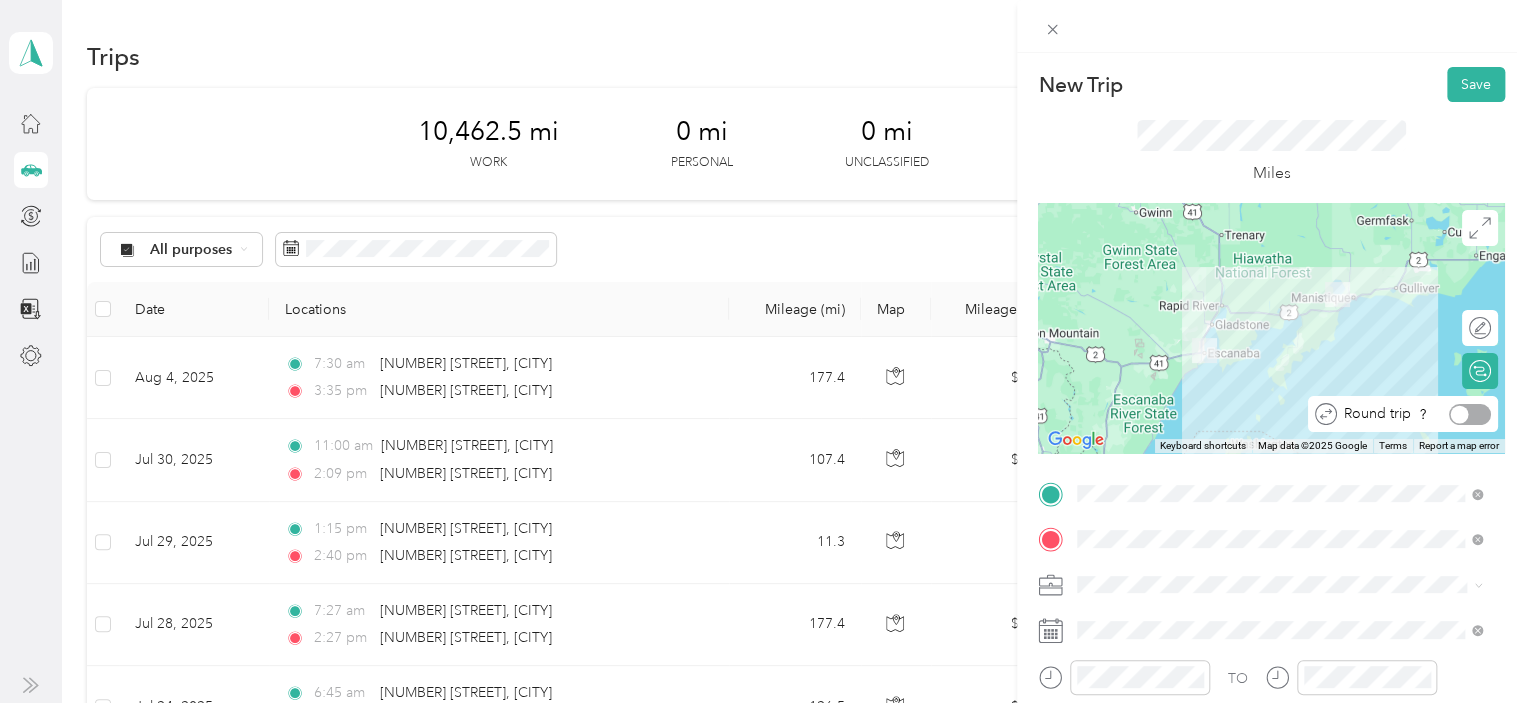 click at bounding box center (1470, 414) 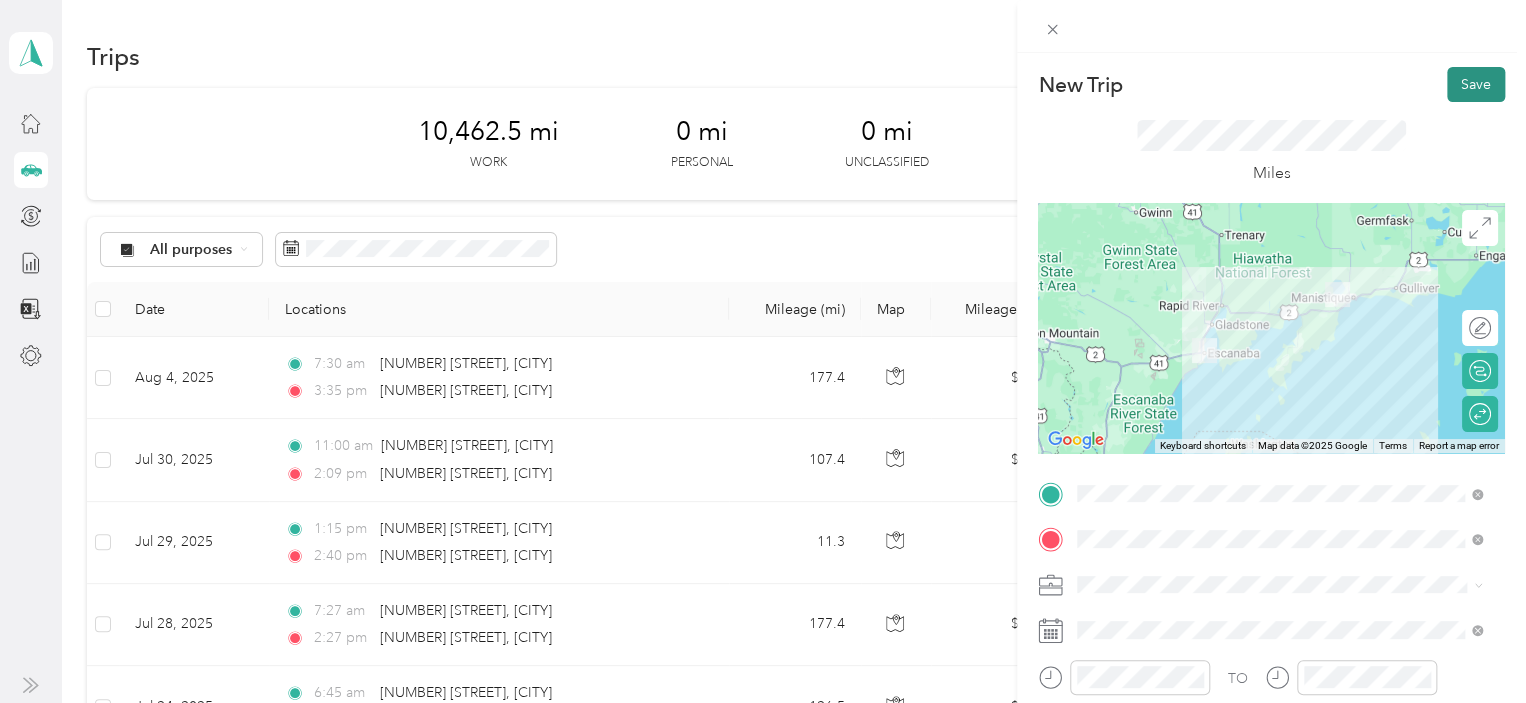 click on "Save" at bounding box center [1476, 84] 